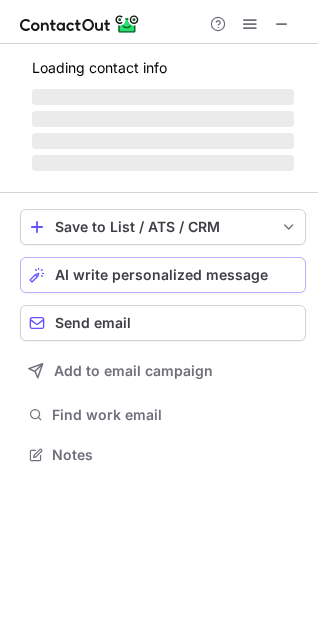 scroll, scrollTop: 0, scrollLeft: 0, axis: both 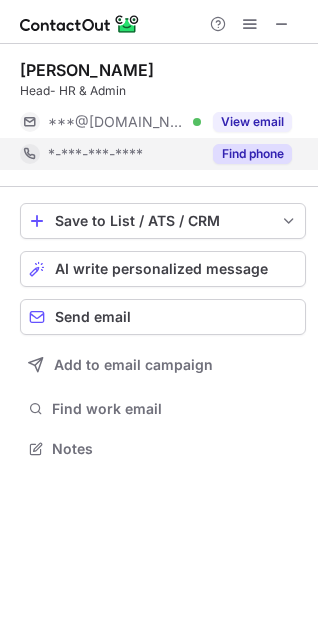 click on "Find phone" at bounding box center (252, 154) 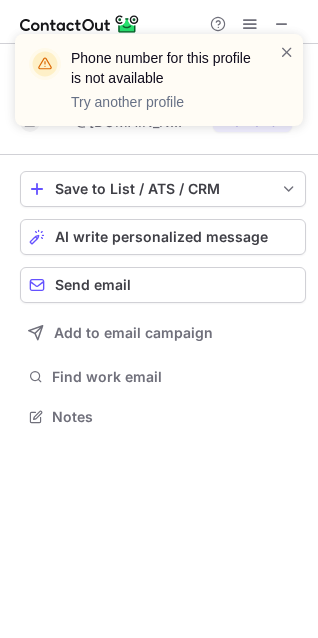 scroll, scrollTop: 402, scrollLeft: 318, axis: both 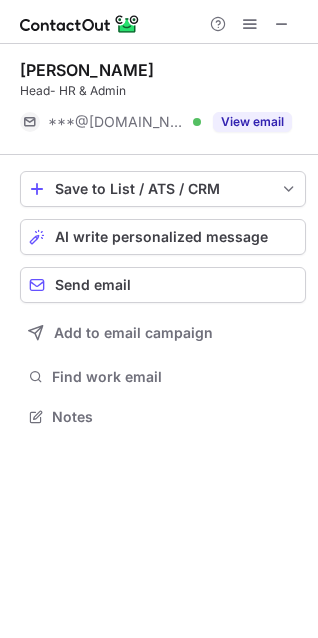 click at bounding box center (287, 52) 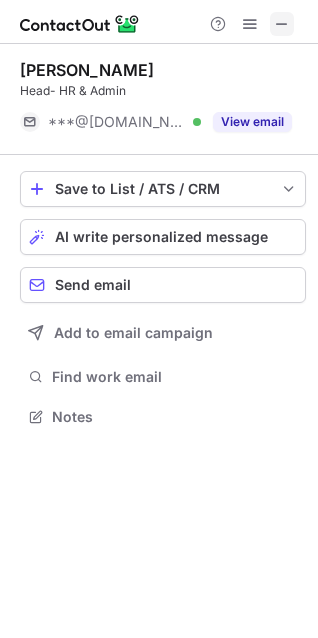 click at bounding box center (282, 24) 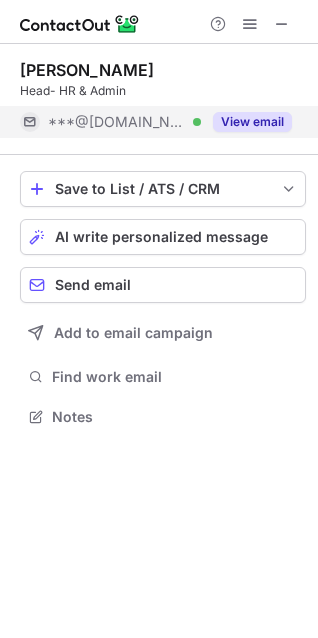 click on "View email" at bounding box center [252, 122] 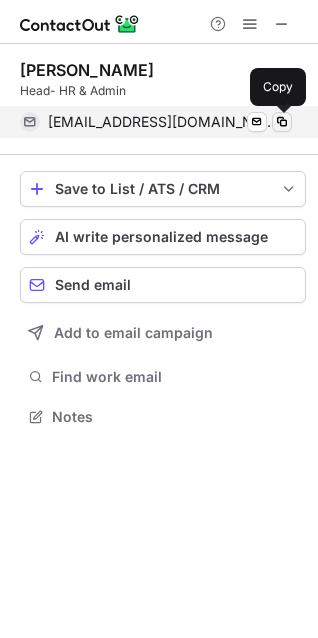 click at bounding box center (282, 122) 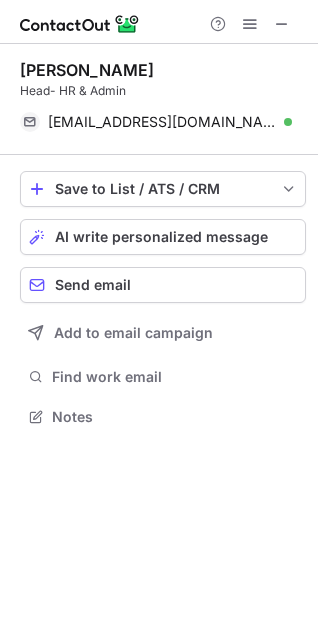 click on "Save to List / ATS / CRM List Select Lever Connect Greenhouse Connect Salesforce Connect Hubspot Connect Bullhorn Connect Zapier (100+ Applications) Connect Request a new integration AI write personalized message Send email Add to email campaign Find work email Notes" at bounding box center [163, 301] 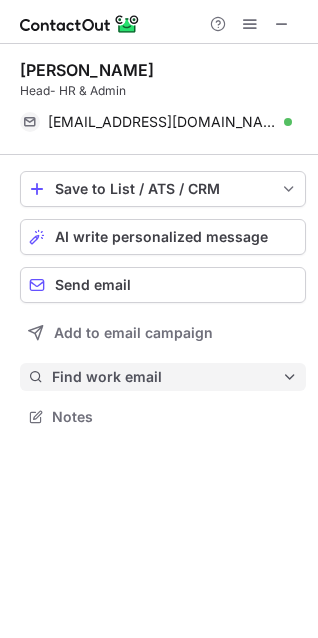 click on "Find work email" at bounding box center (167, 377) 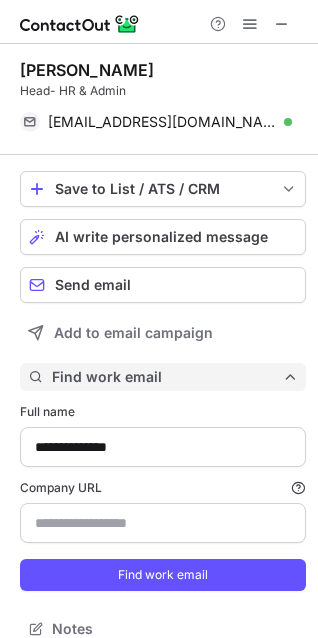 scroll, scrollTop: 9, scrollLeft: 10, axis: both 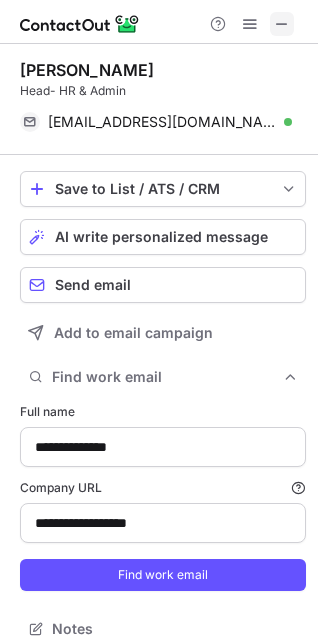 click at bounding box center [282, 24] 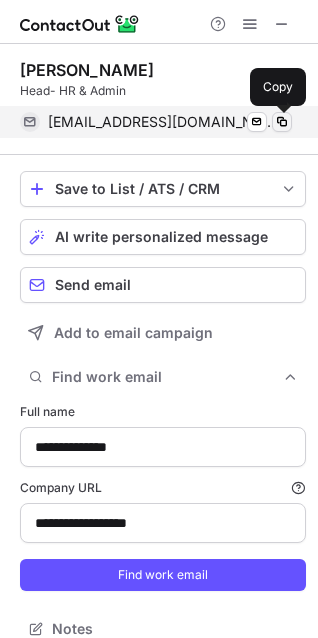 click at bounding box center (282, 122) 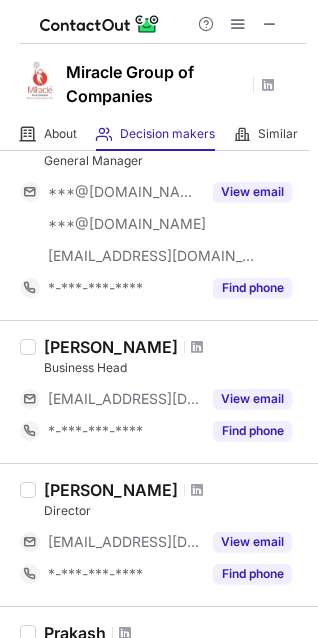 scroll, scrollTop: 400, scrollLeft: 0, axis: vertical 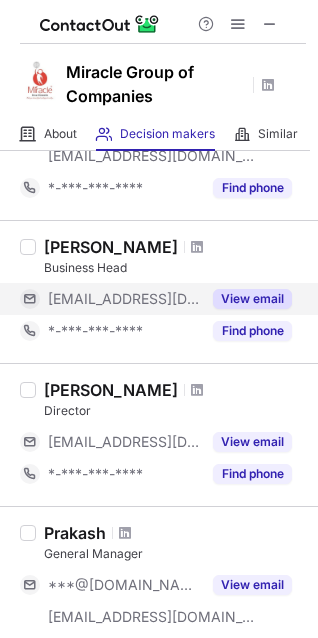 click on "View email" at bounding box center (246, 299) 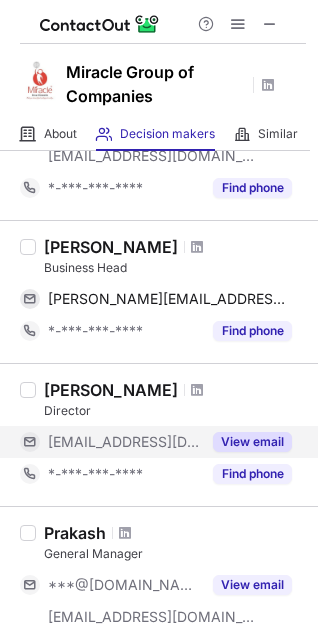 click on "View email" at bounding box center [252, 442] 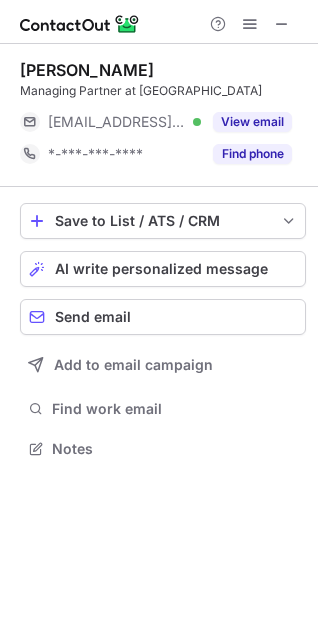 scroll, scrollTop: 9, scrollLeft: 9, axis: both 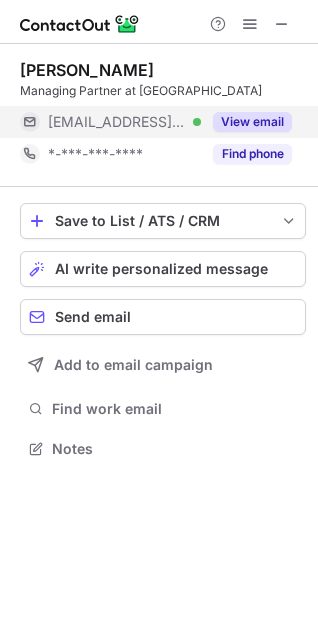click on "View email" at bounding box center [246, 122] 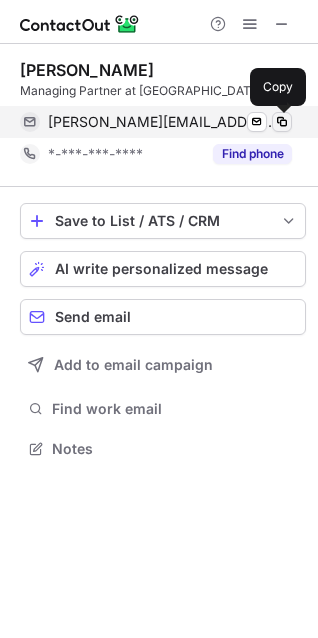 click at bounding box center [282, 122] 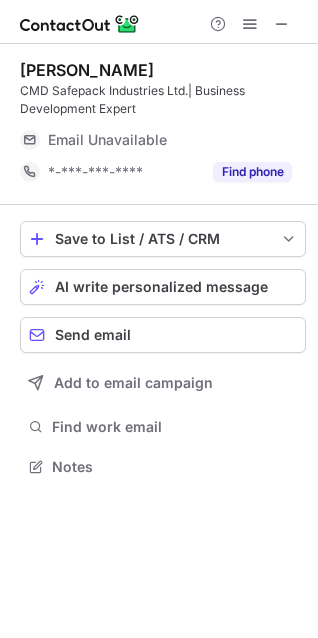 scroll, scrollTop: 10, scrollLeft: 9, axis: both 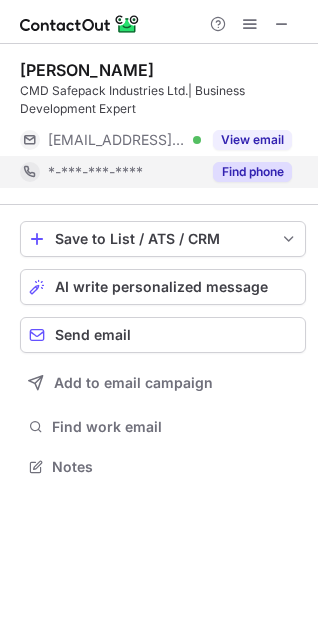 click on "Find phone" at bounding box center (252, 172) 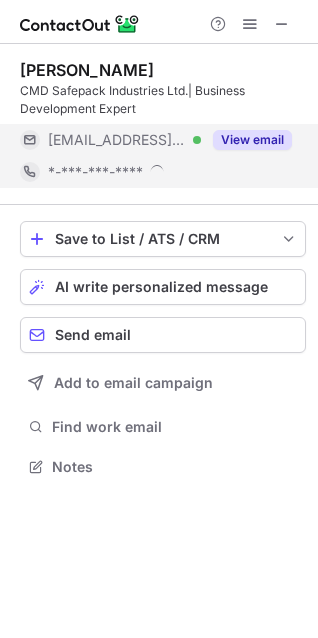 click on "View email" at bounding box center (252, 140) 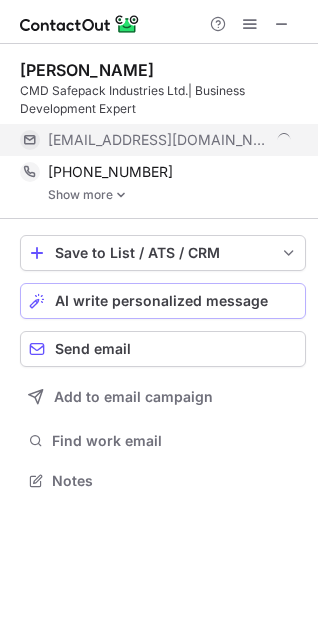 scroll, scrollTop: 10, scrollLeft: 9, axis: both 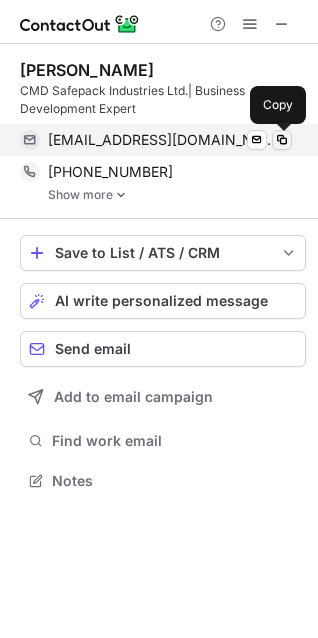 click at bounding box center [282, 140] 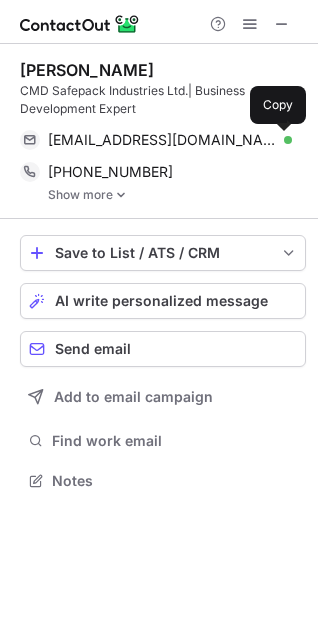 click at bounding box center (121, 195) 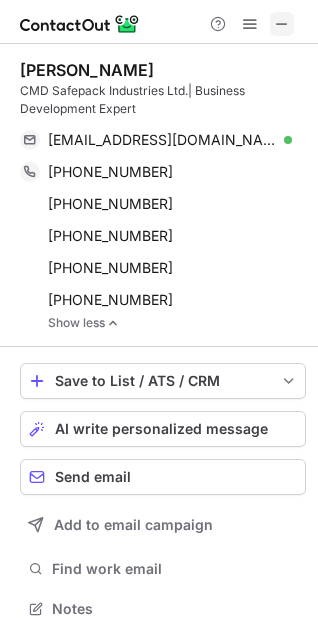 click at bounding box center [282, 24] 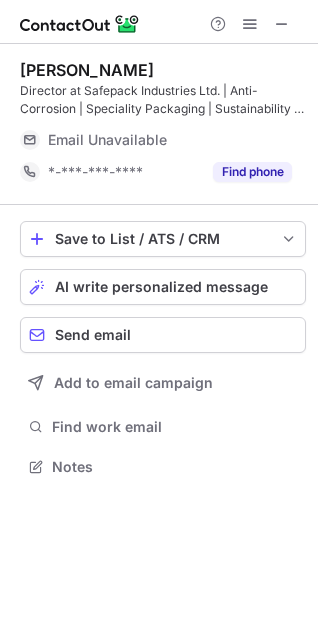 scroll, scrollTop: 10, scrollLeft: 9, axis: both 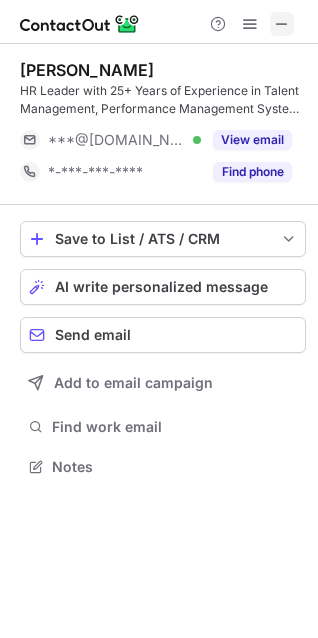 click at bounding box center [282, 24] 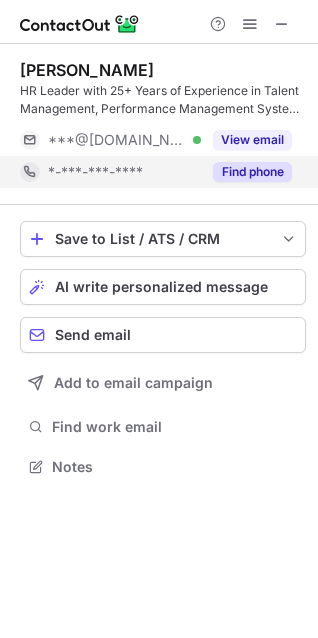 click on "Find phone" at bounding box center (252, 172) 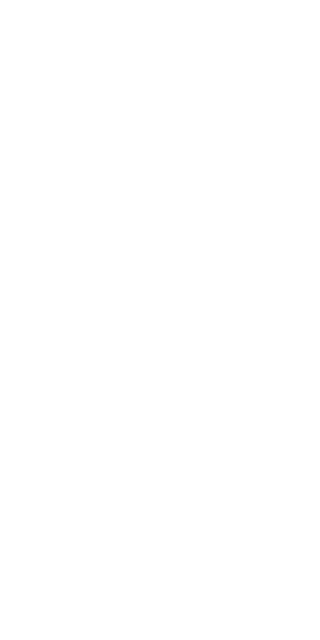 scroll, scrollTop: 0, scrollLeft: 0, axis: both 